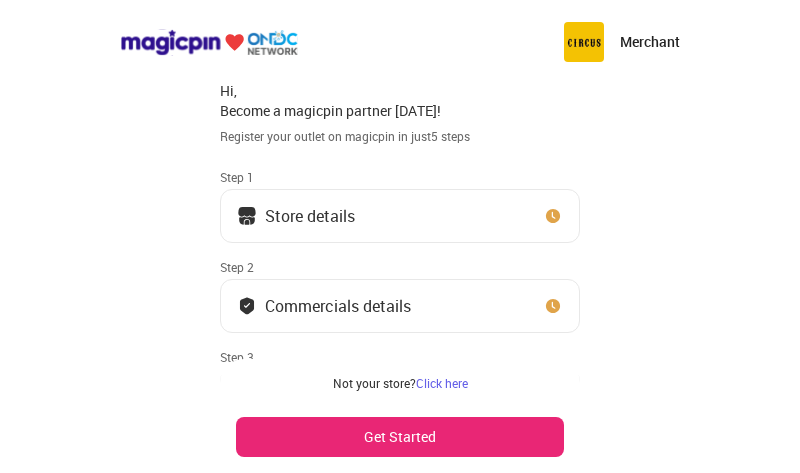 scroll, scrollTop: 0, scrollLeft: 0, axis: both 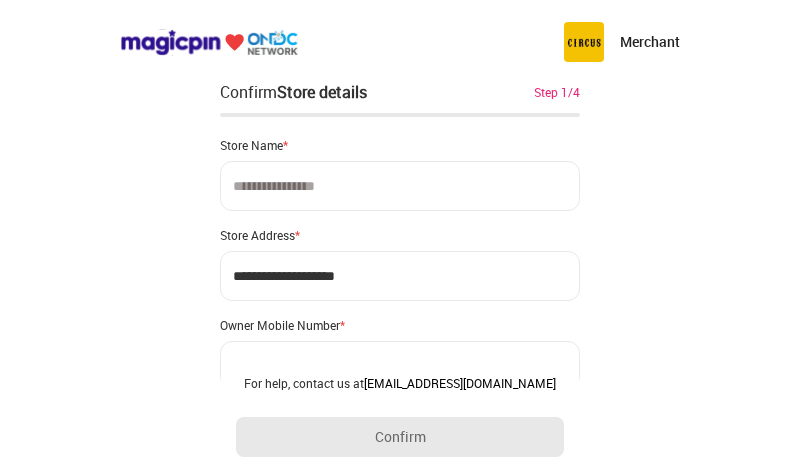 click at bounding box center (400, 186) 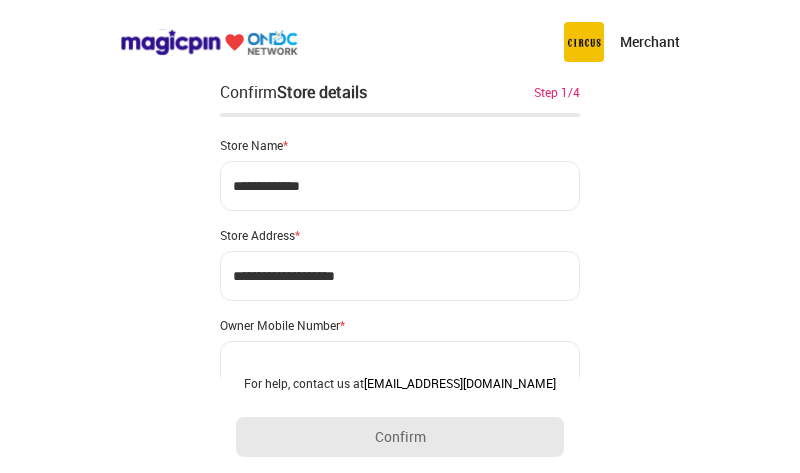 type on "**********" 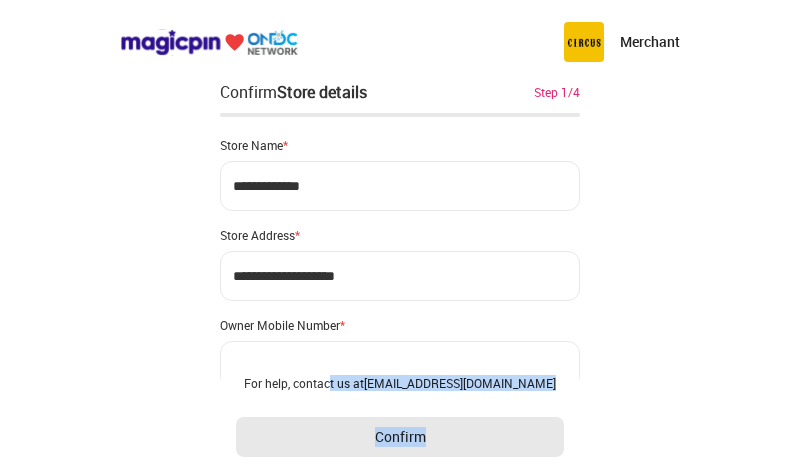 drag, startPoint x: 366, startPoint y: 380, endPoint x: 598, endPoint y: 377, distance: 232.0194 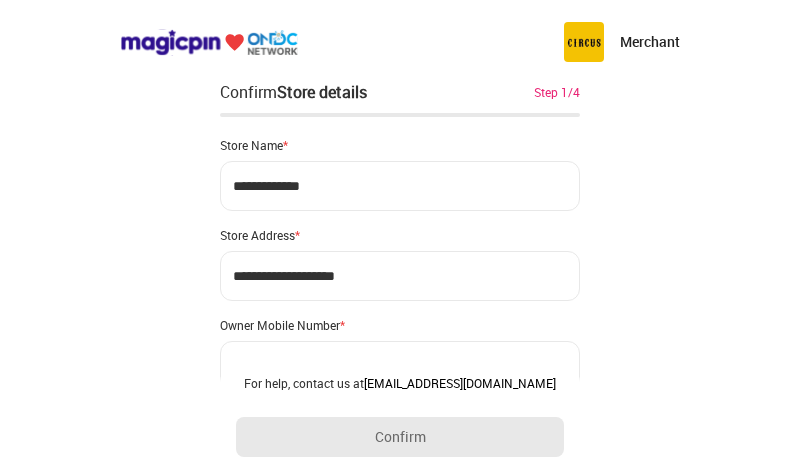 click on "**********" at bounding box center (400, 397) 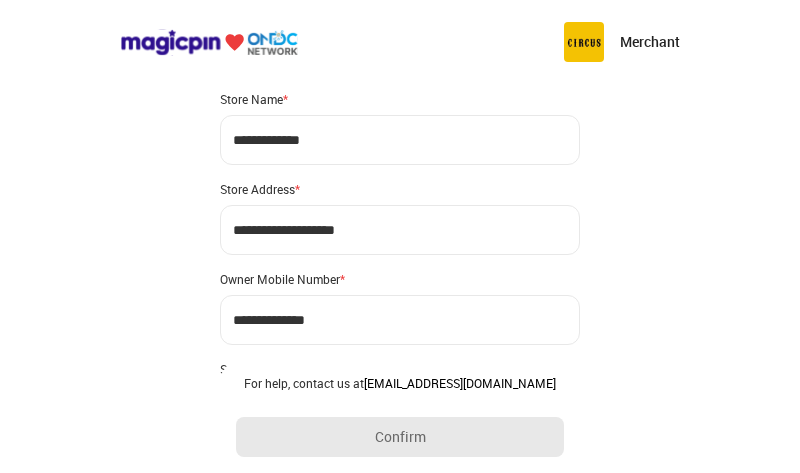 scroll, scrollTop: 0, scrollLeft: 0, axis: both 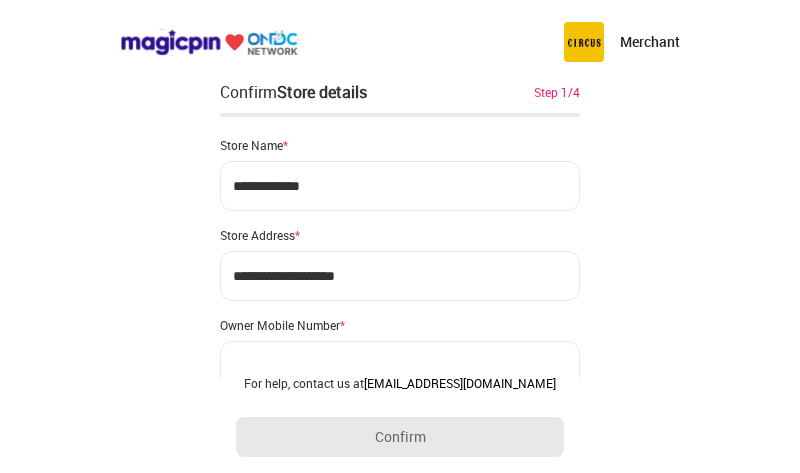 click on "**********" at bounding box center [400, 368] 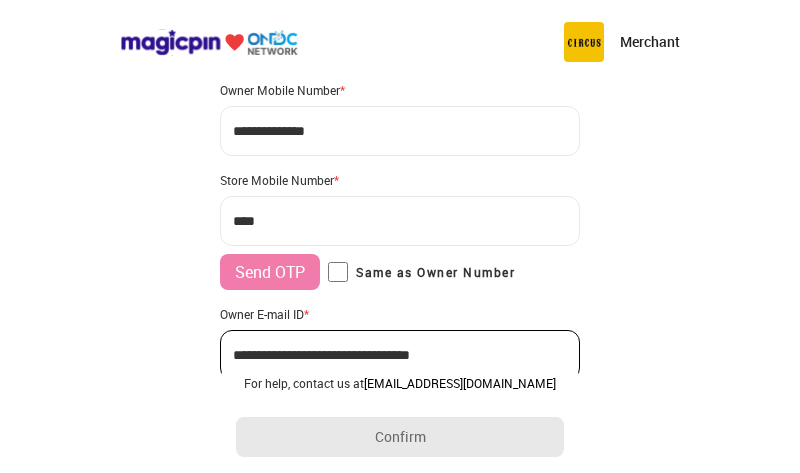 scroll, scrollTop: 240, scrollLeft: 0, axis: vertical 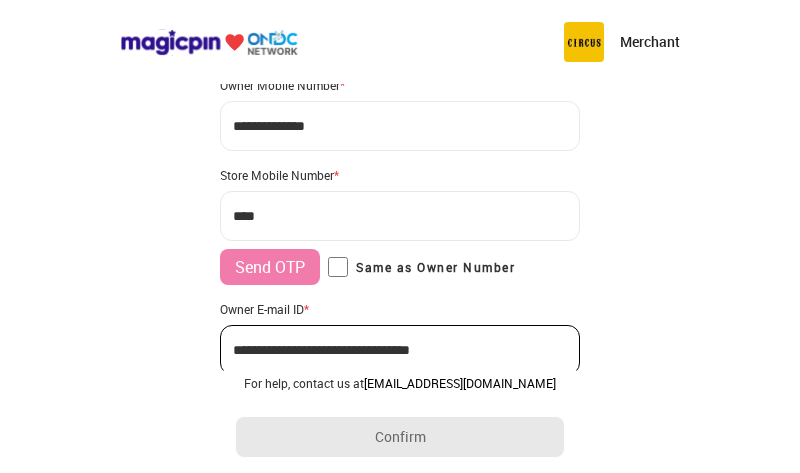 click on "***" at bounding box center [400, 216] 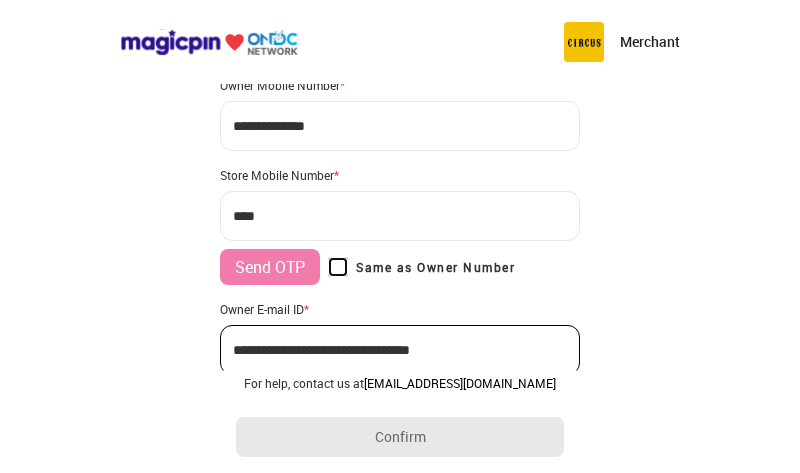 type on "**********" 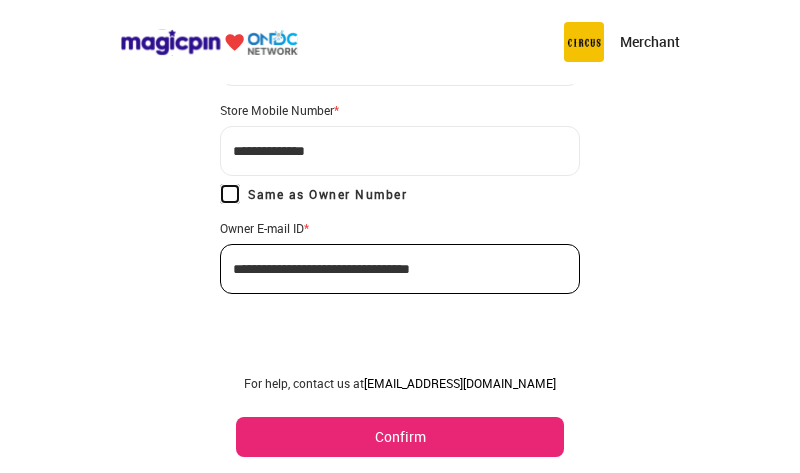 scroll, scrollTop: 306, scrollLeft: 0, axis: vertical 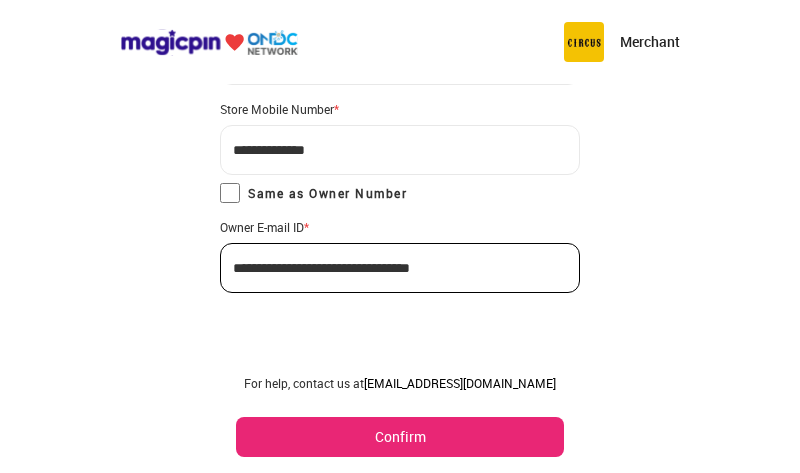 click on "Confirm" at bounding box center (400, 437) 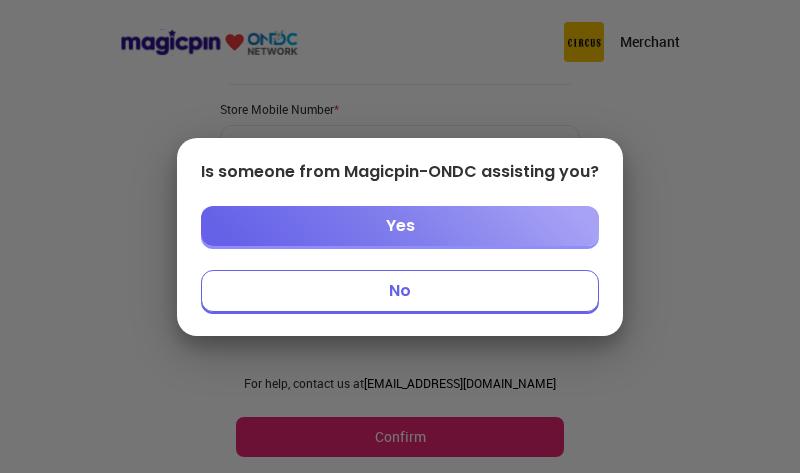 click on "No" at bounding box center [400, 291] 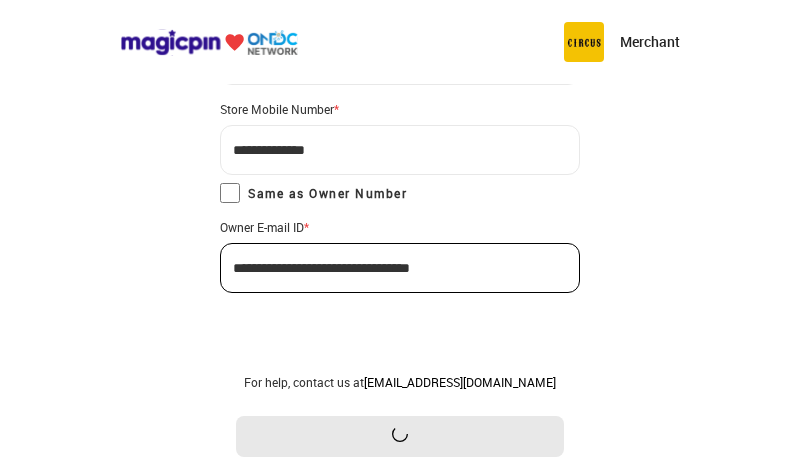 scroll, scrollTop: 76, scrollLeft: 0, axis: vertical 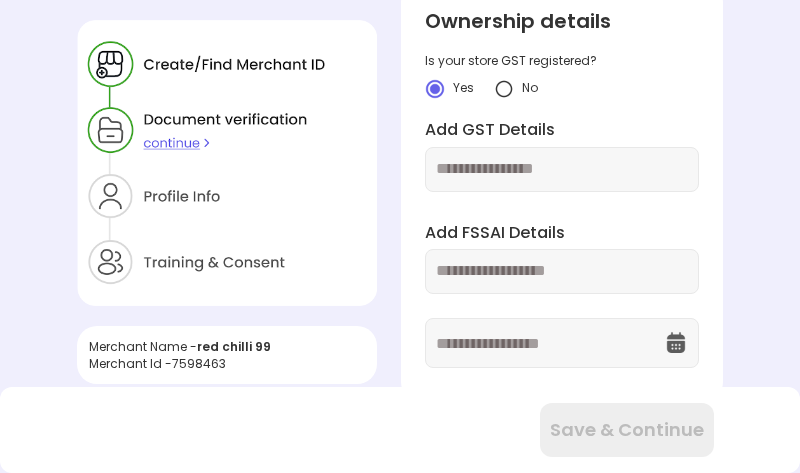 click at bounding box center [562, 169] 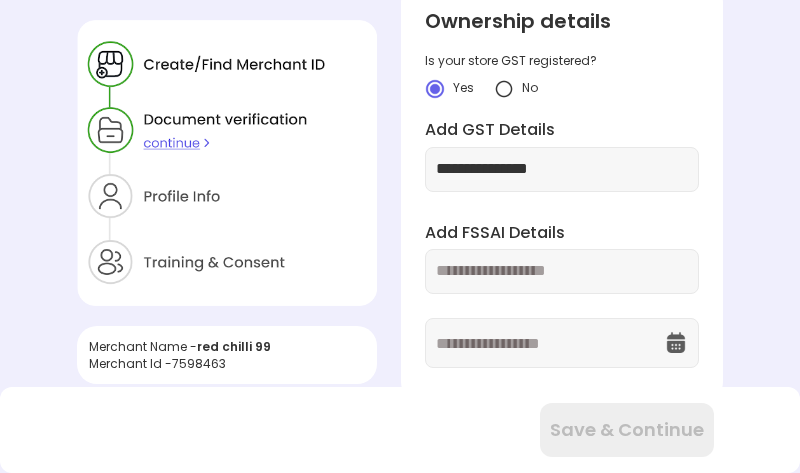 type on "**********" 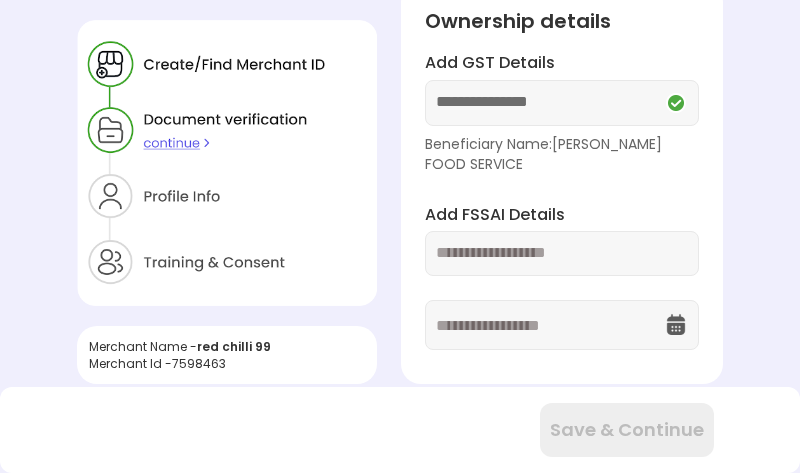 click at bounding box center [562, 253] 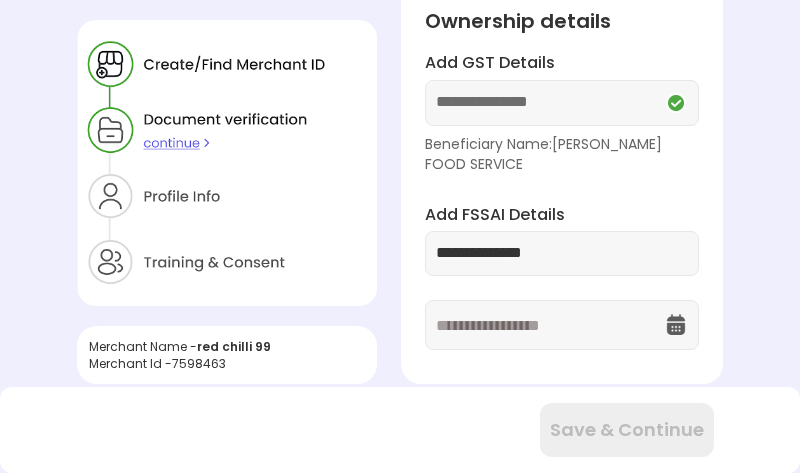 type on "**********" 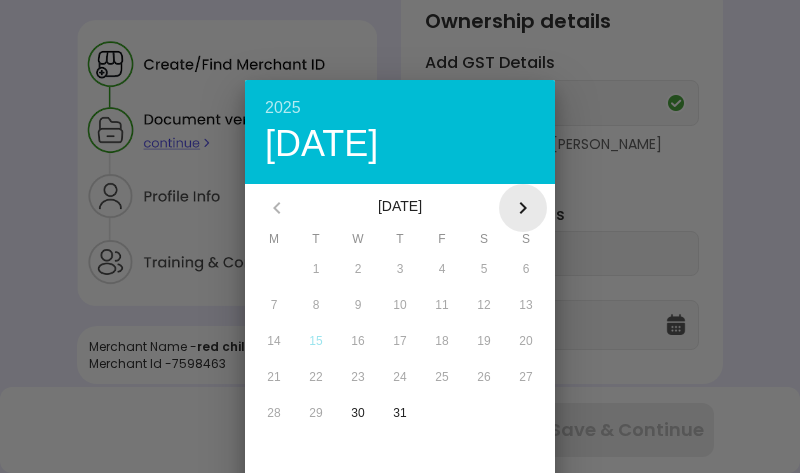 click 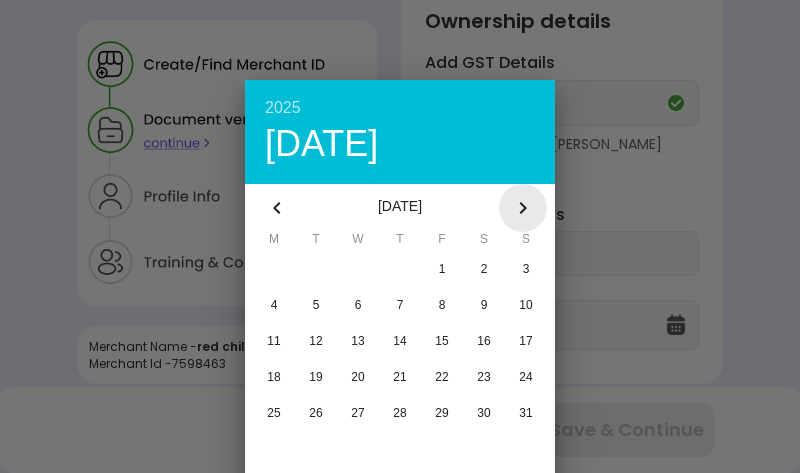 click 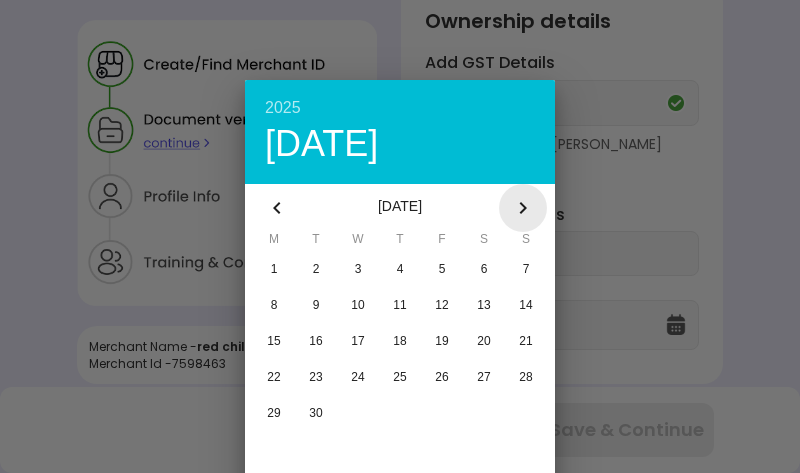 click 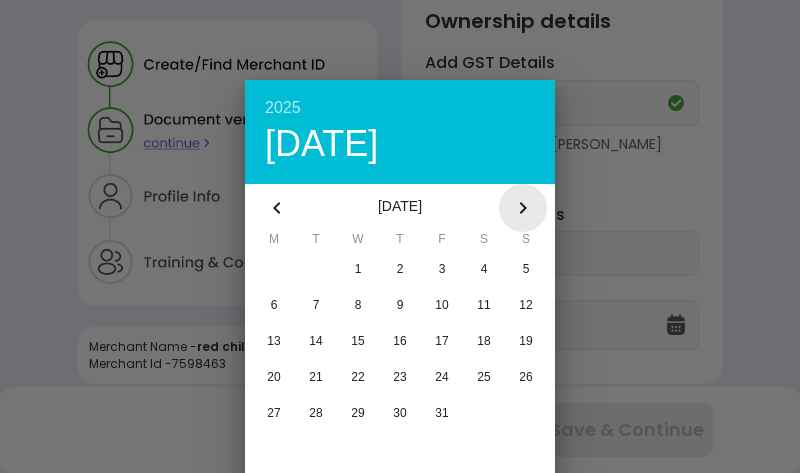 click 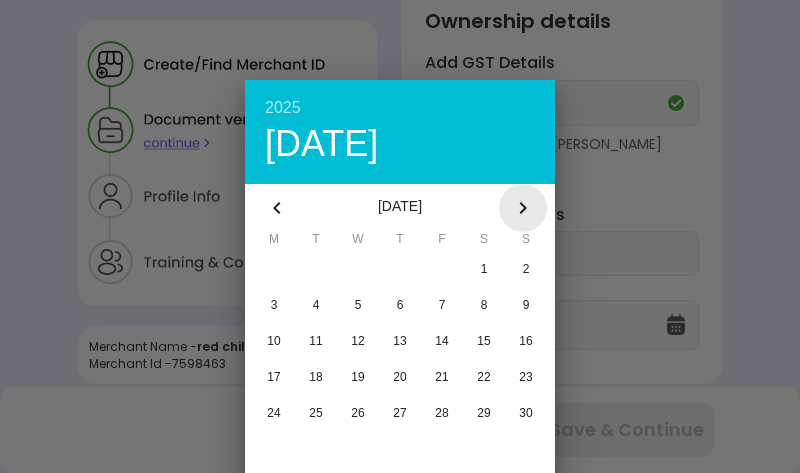 click 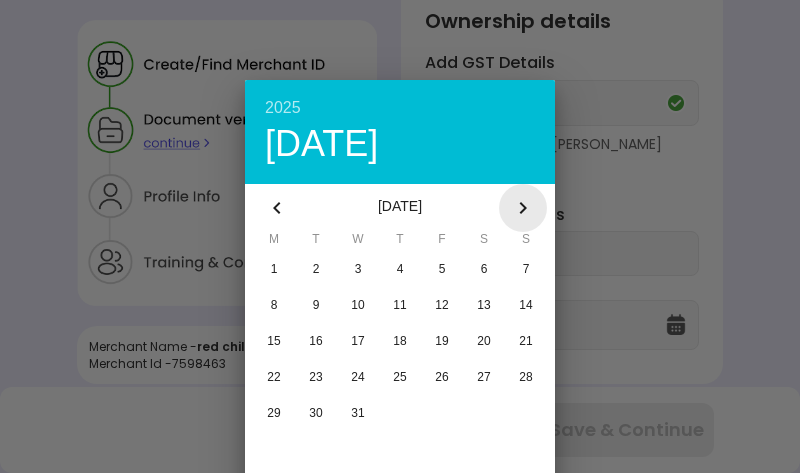 click 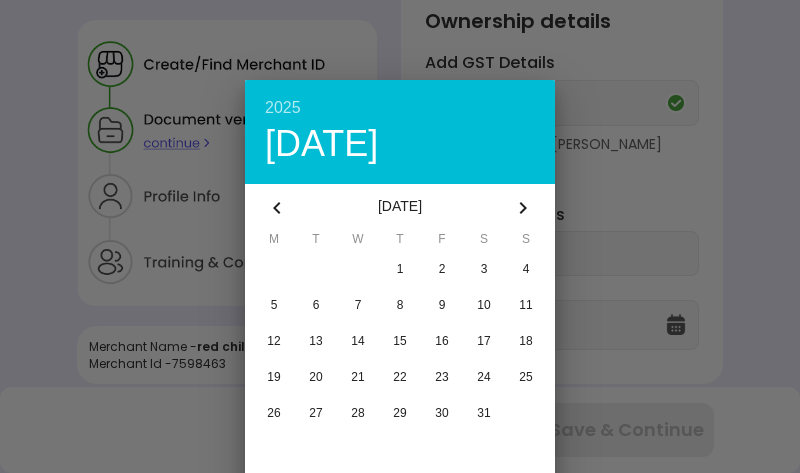click 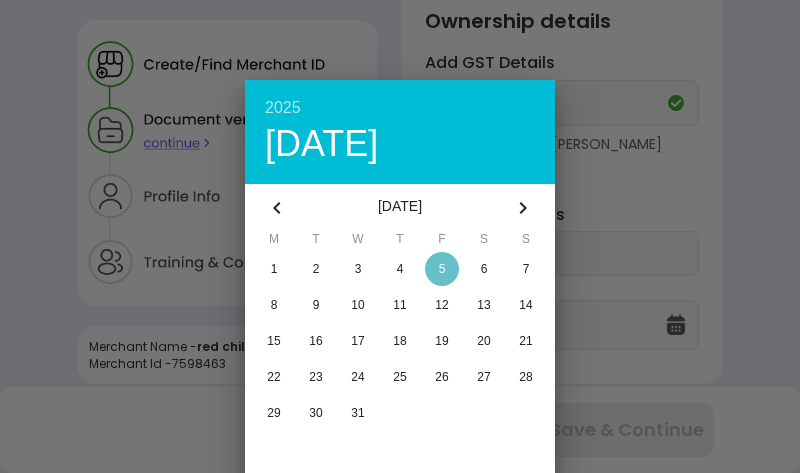 click on "5" at bounding box center (442, 269) 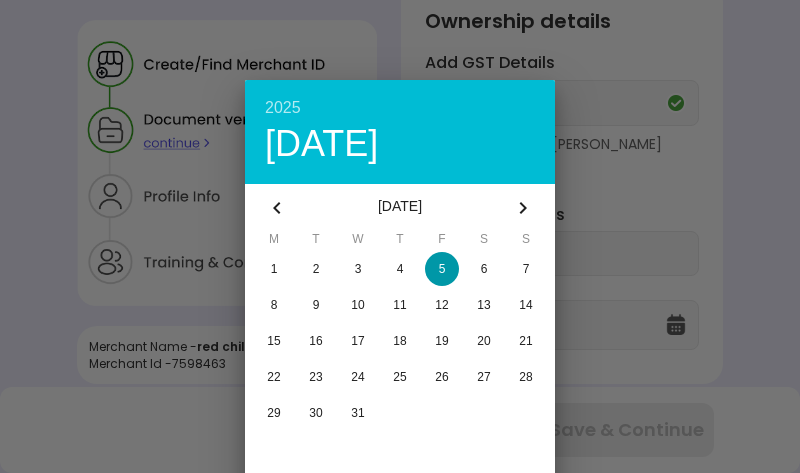 type on "**********" 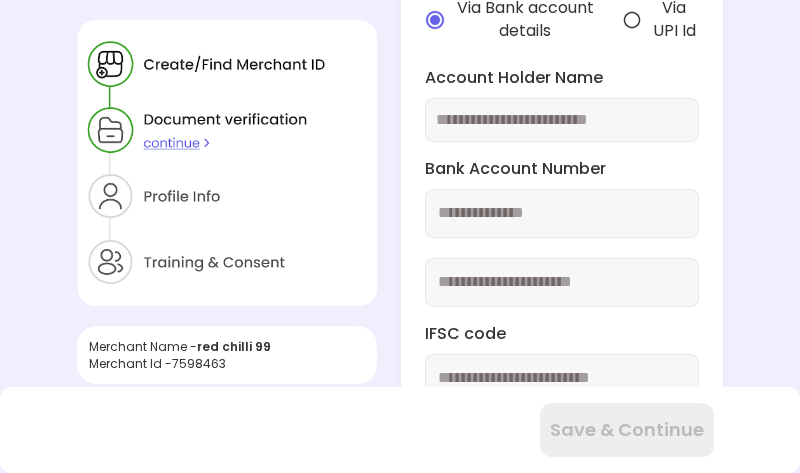 scroll, scrollTop: 636, scrollLeft: 0, axis: vertical 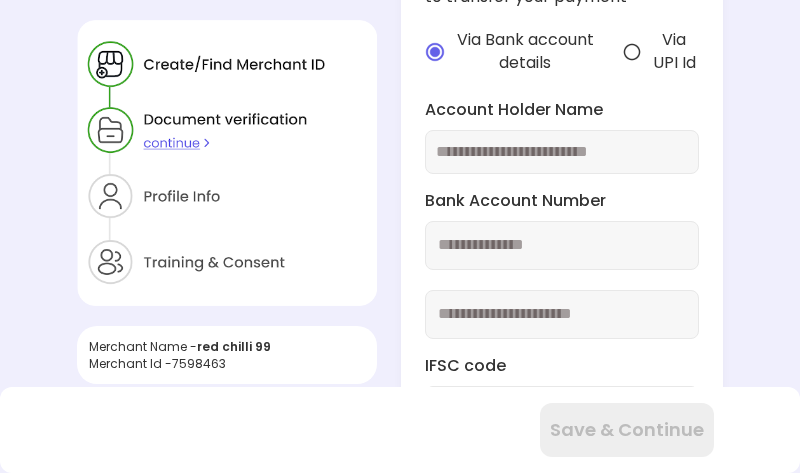 click at bounding box center (562, 152) 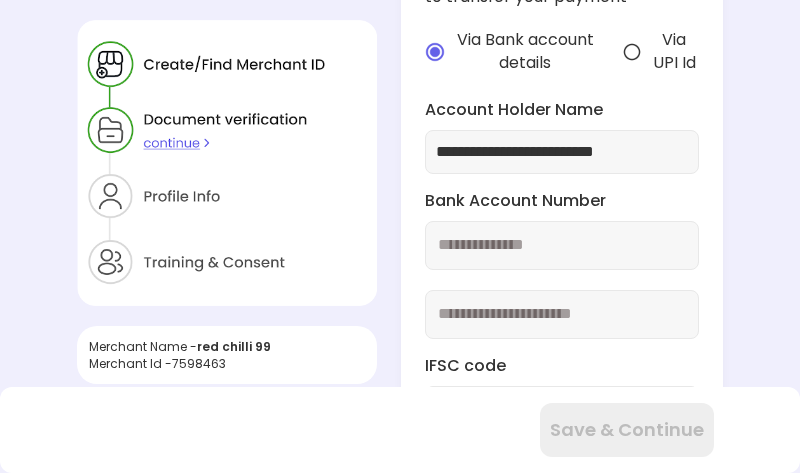 type on "**********" 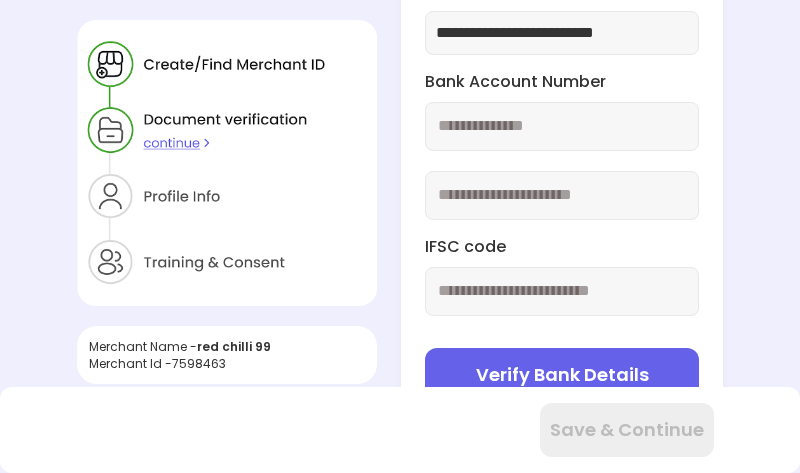 scroll, scrollTop: 796, scrollLeft: 0, axis: vertical 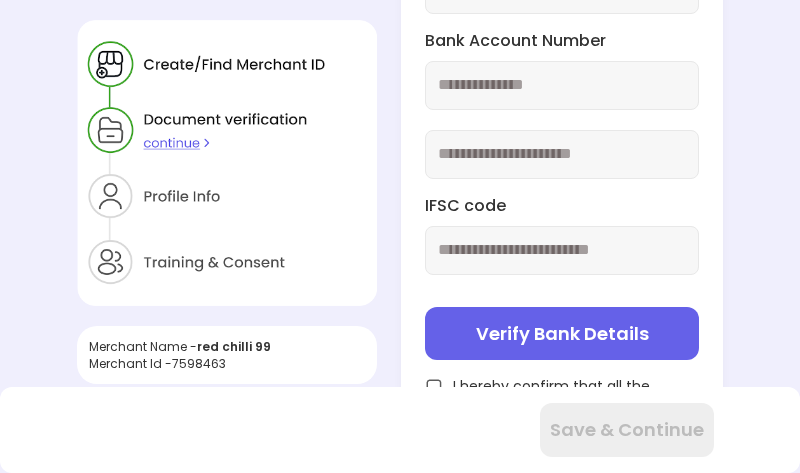 click at bounding box center (562, 250) 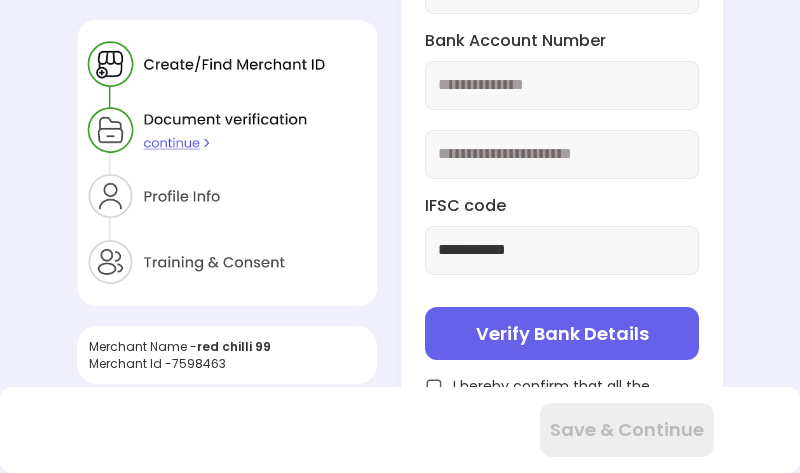 type on "**********" 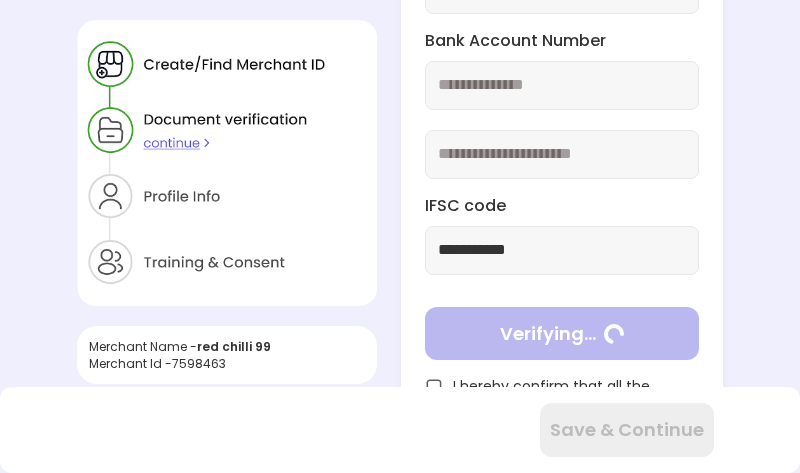 scroll, scrollTop: 712, scrollLeft: 0, axis: vertical 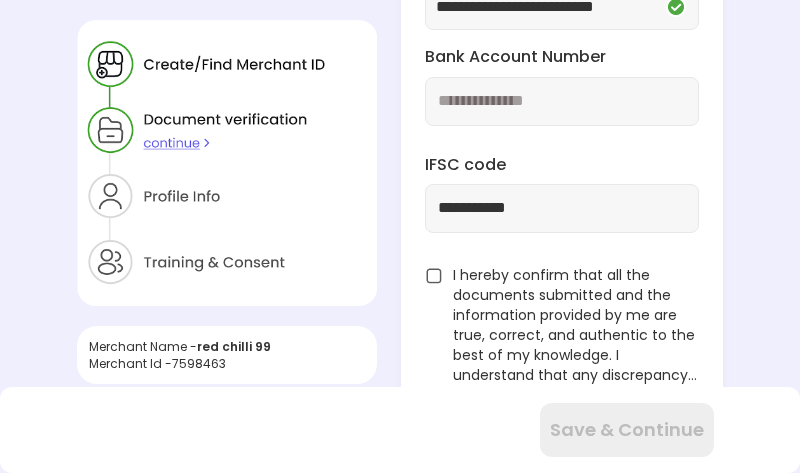 click at bounding box center [434, 276] 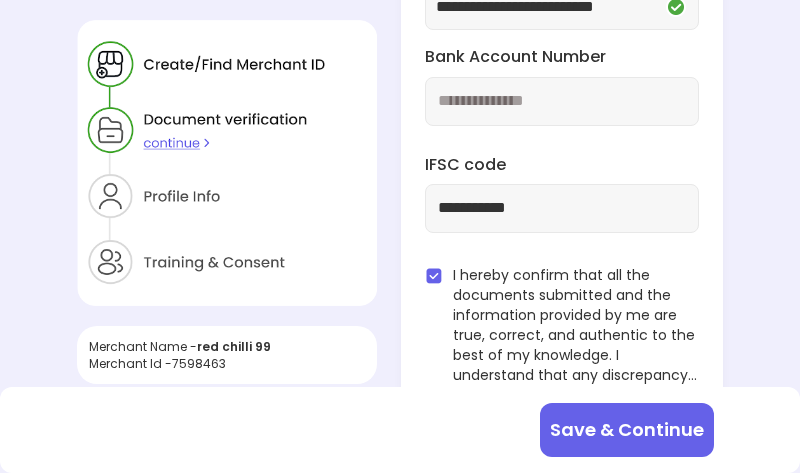 click on "Save & Continue" at bounding box center (627, 430) 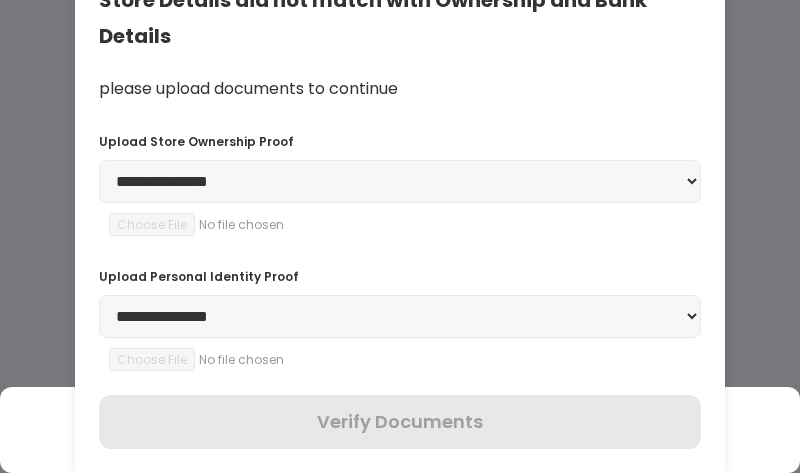 click on "**********" at bounding box center (400, 181) 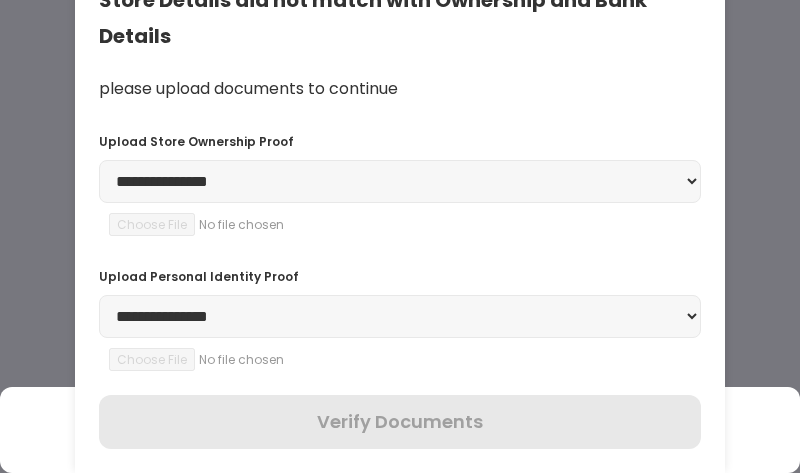 select on "**********" 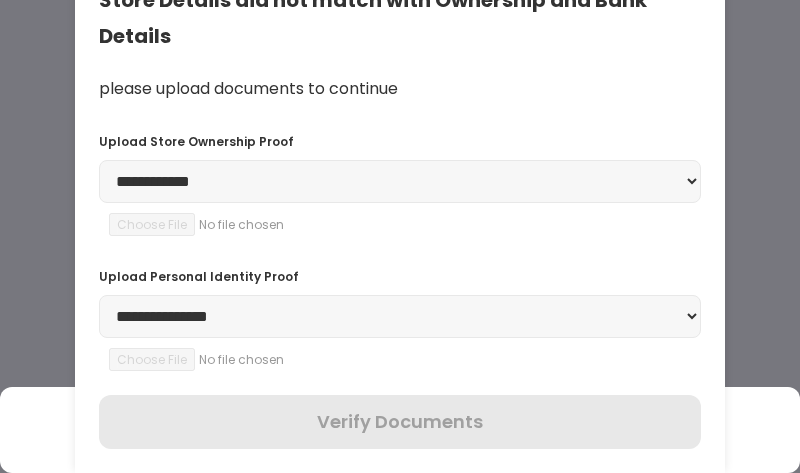 click on "**********" at bounding box center (400, 181) 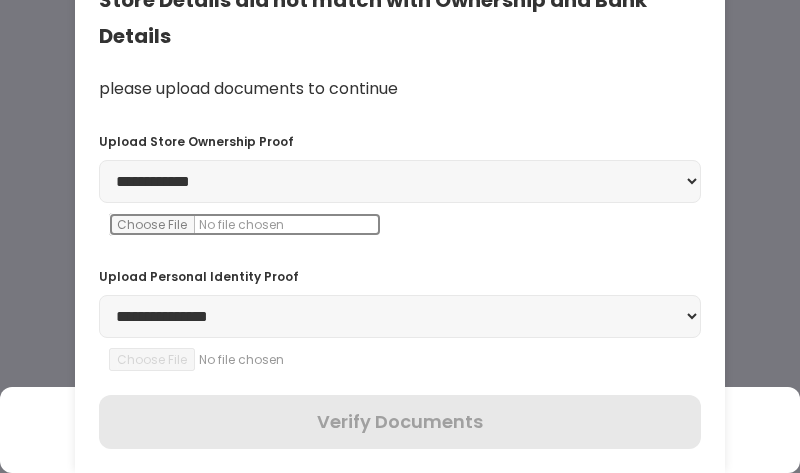 click at bounding box center [245, 224] 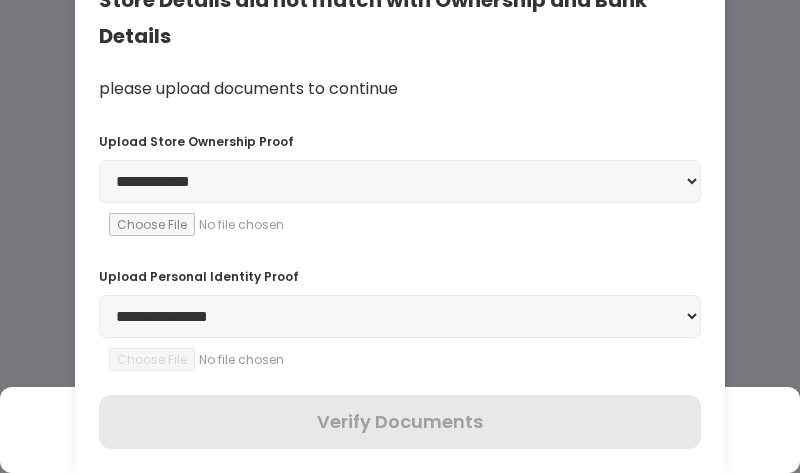 click on "**********" at bounding box center (400, 181) 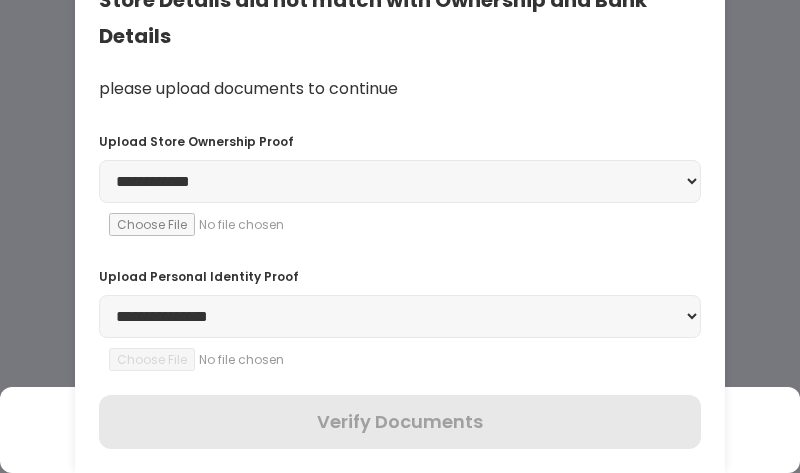 click on "**********" at bounding box center (400, 181) 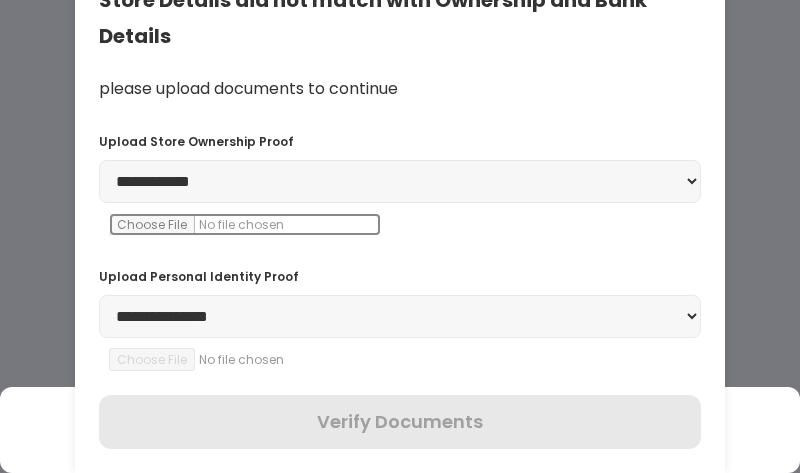 click at bounding box center (245, 224) 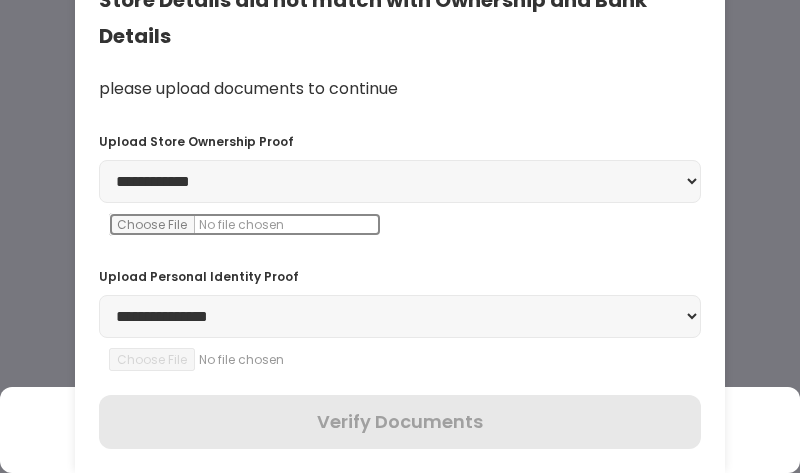 type on "**********" 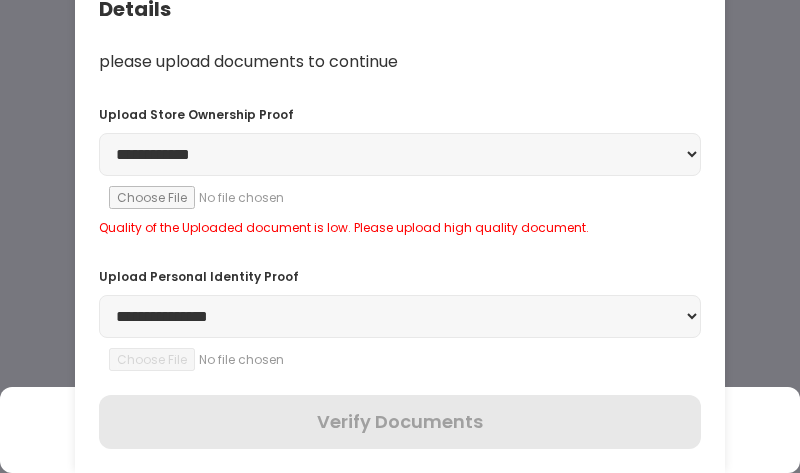 click on "**********" at bounding box center [400, 316] 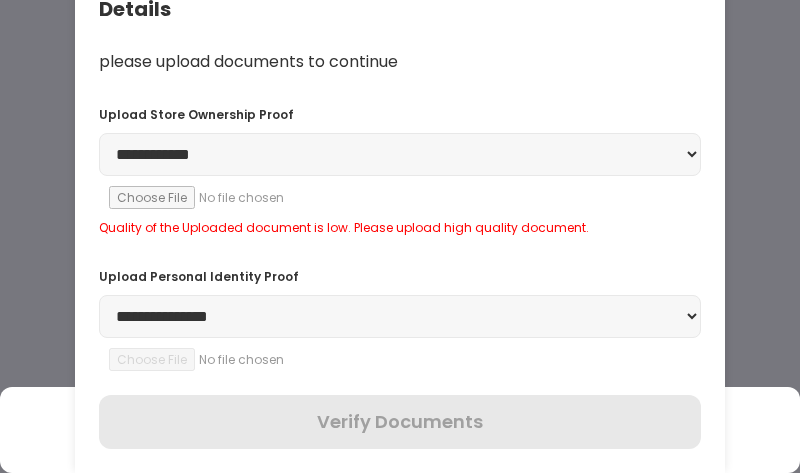 select on "********" 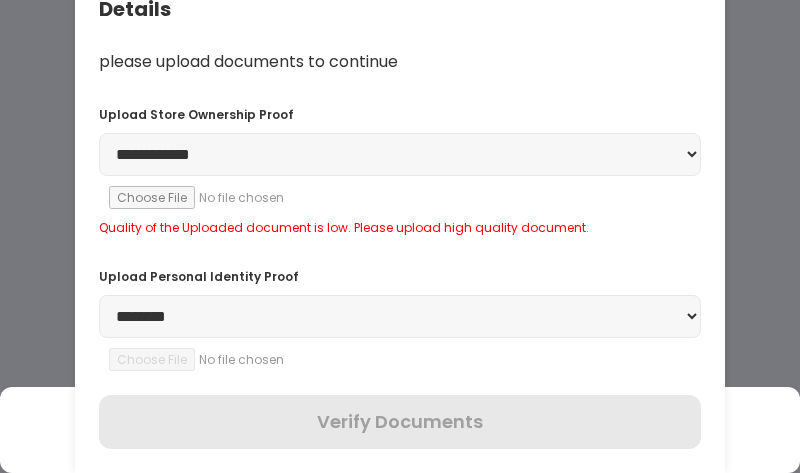 click on "**********" at bounding box center [400, 316] 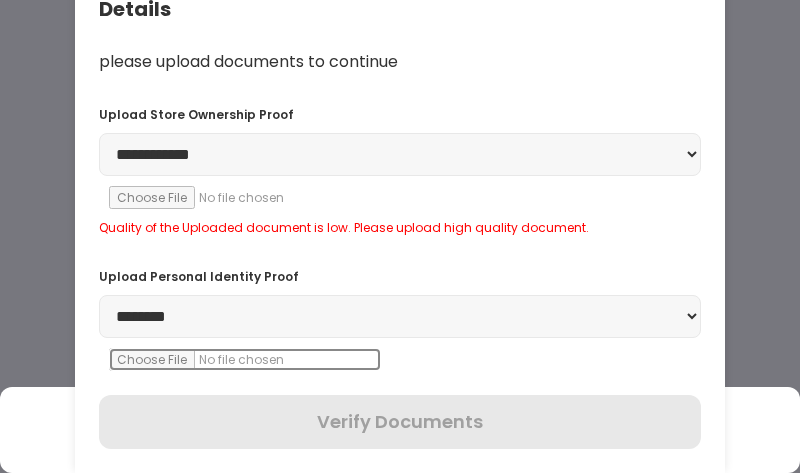 click at bounding box center [245, 359] 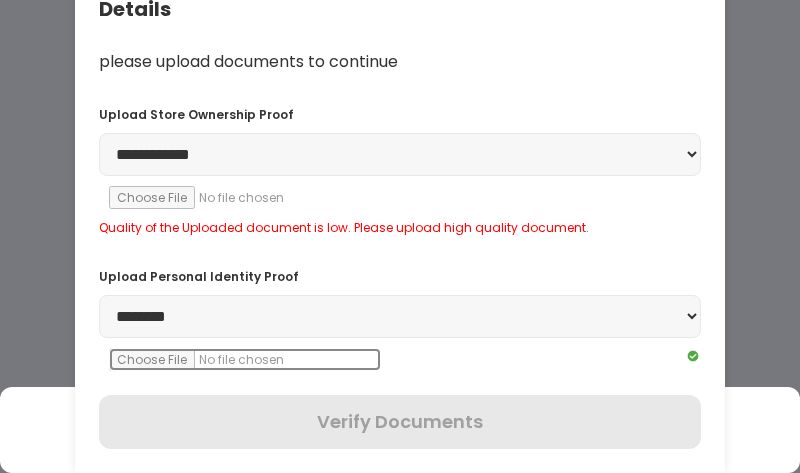 scroll, scrollTop: 792, scrollLeft: 0, axis: vertical 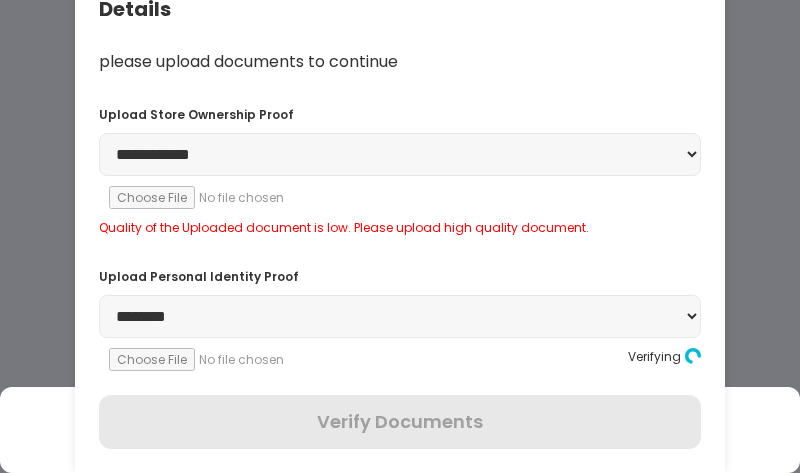 click on "**********" at bounding box center (400, 316) 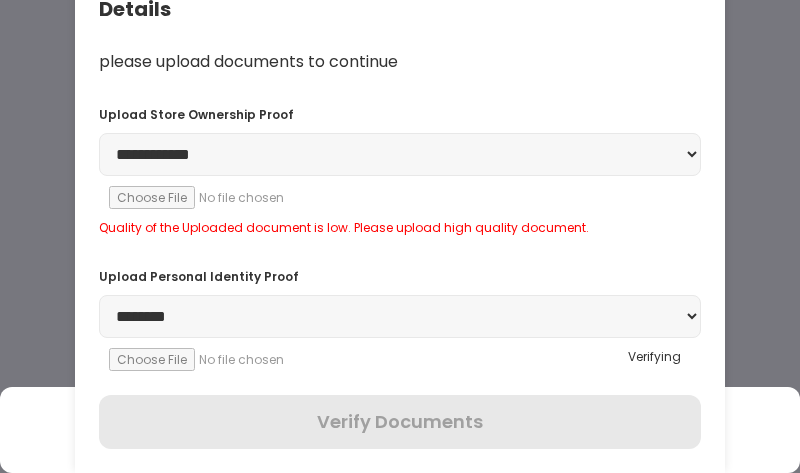 click on "**********" at bounding box center (400, 316) 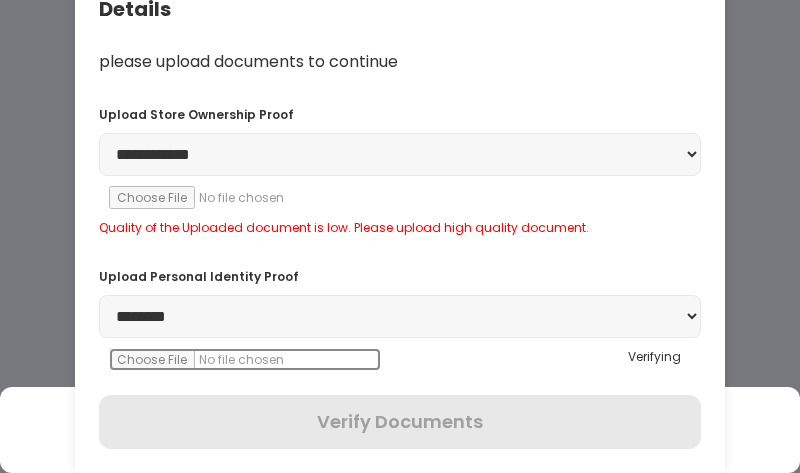 click at bounding box center [245, 359] 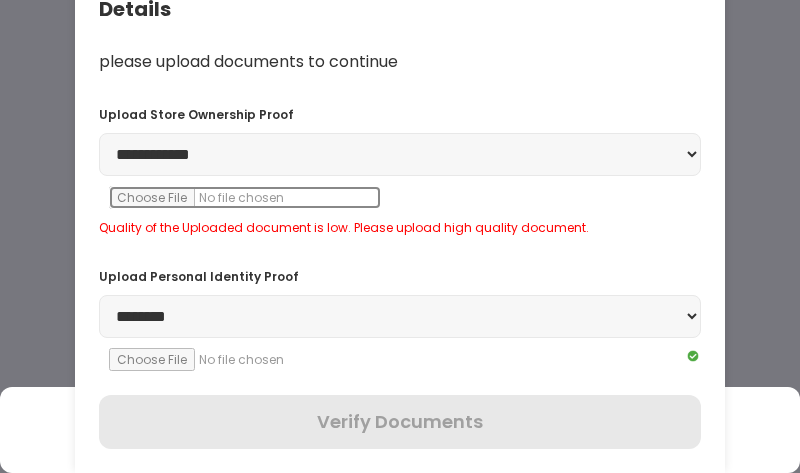 click at bounding box center (245, 197) 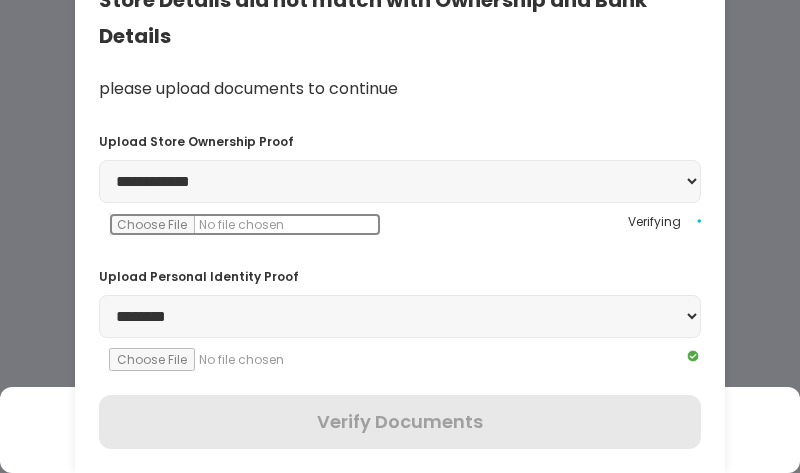 click at bounding box center (245, 224) 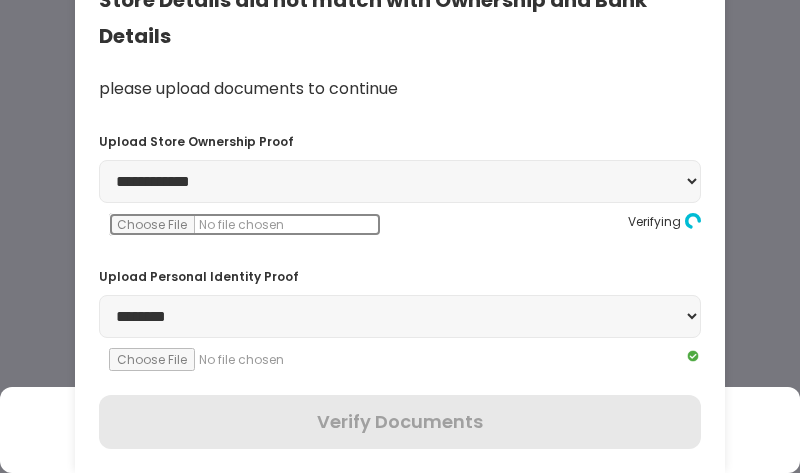 type on "**********" 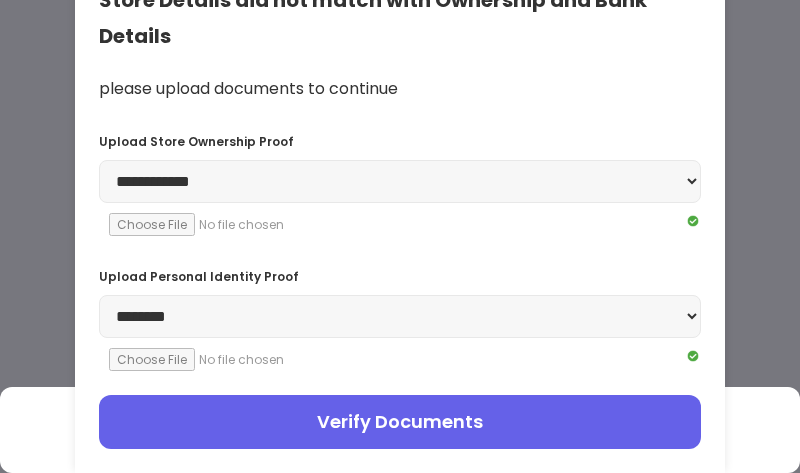 click on "Verify Documents" at bounding box center [400, 422] 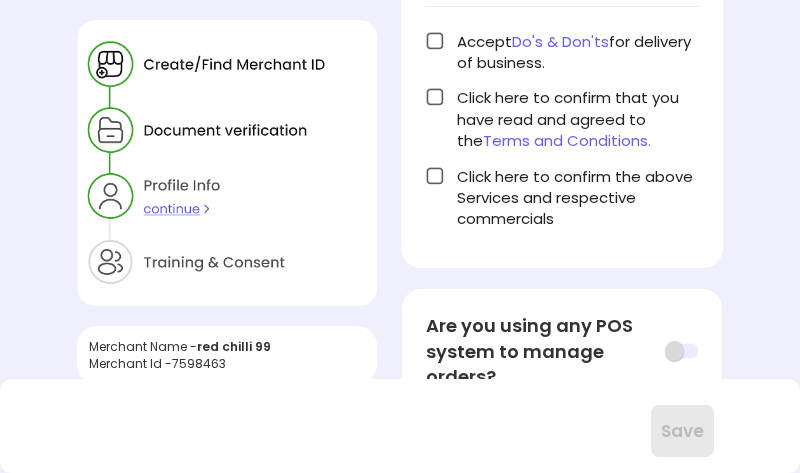 scroll, scrollTop: 720, scrollLeft: 0, axis: vertical 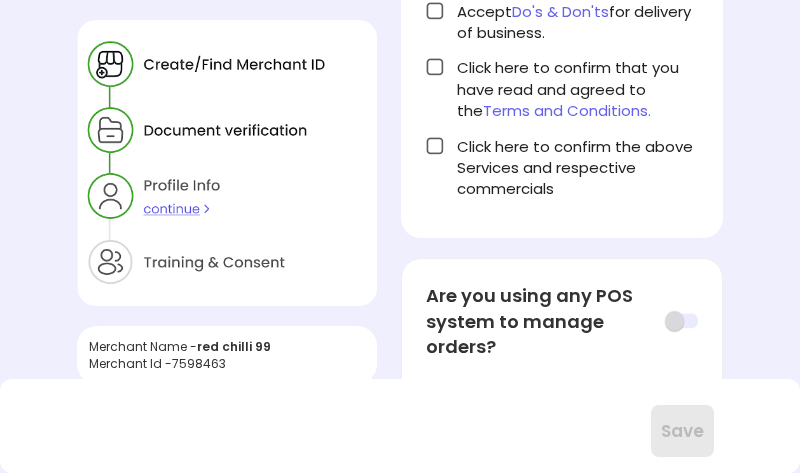 click at bounding box center (435, 11) 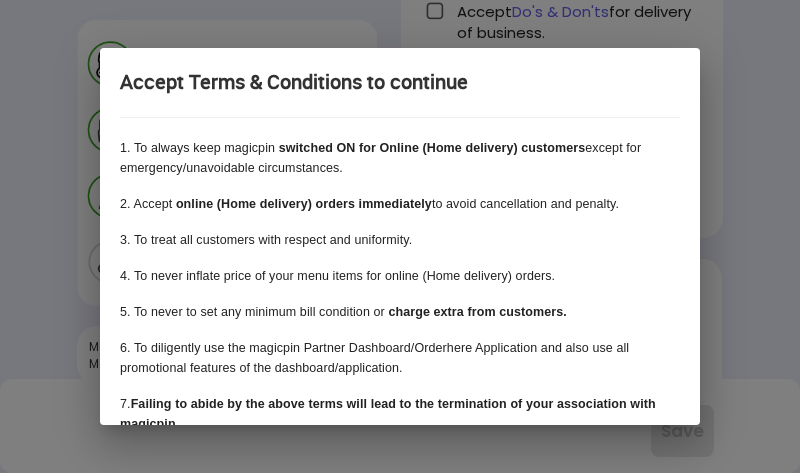 click on "4 .    To never inflate price of your menu items for online (Home delivery) orders." at bounding box center (400, 276) 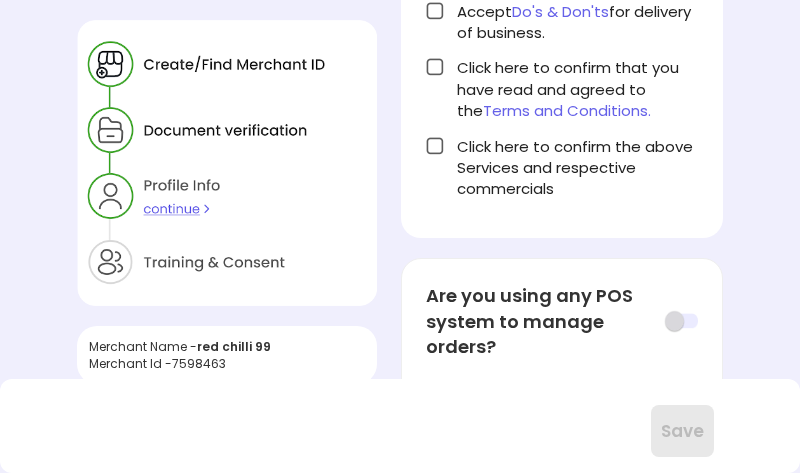 click at bounding box center [435, 11] 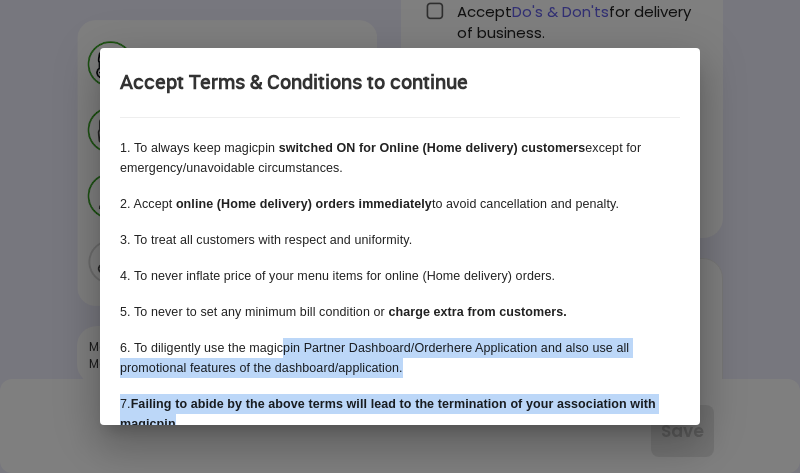 scroll, scrollTop: 87, scrollLeft: 0, axis: vertical 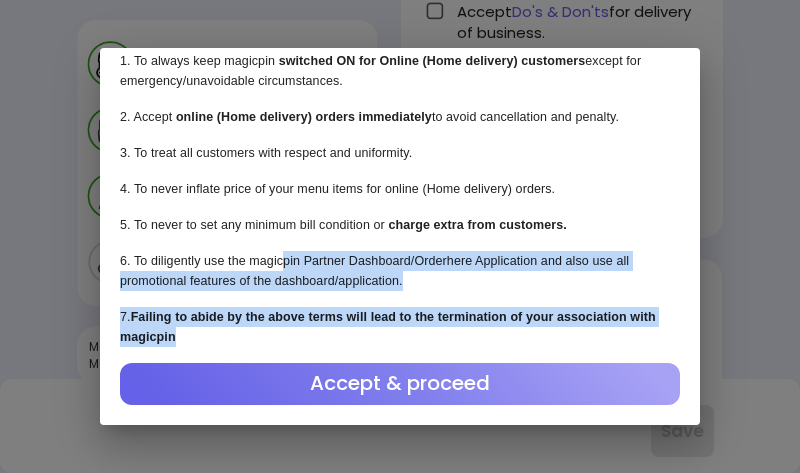 drag, startPoint x: 281, startPoint y: 333, endPoint x: 297, endPoint y: 444, distance: 112.147224 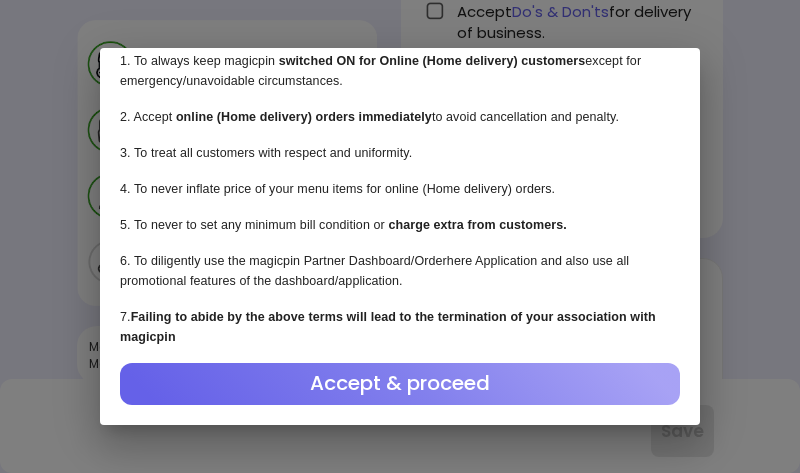 click on "Accept & proceed" at bounding box center (400, 384) 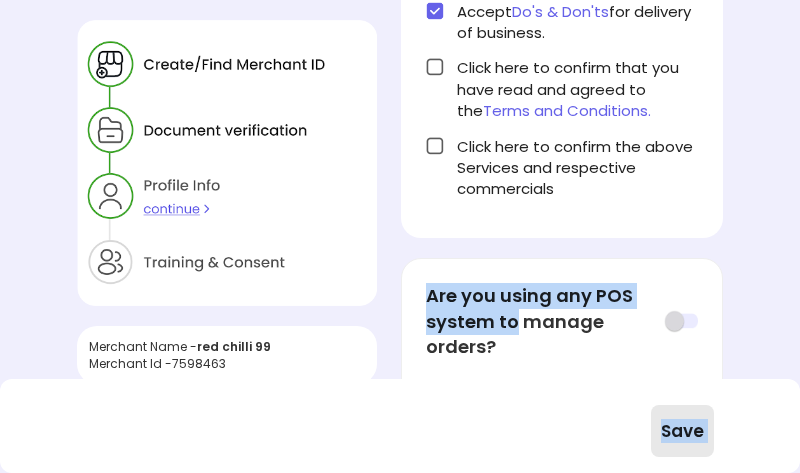 drag, startPoint x: 410, startPoint y: 389, endPoint x: 512, endPoint y: 307, distance: 130.87398 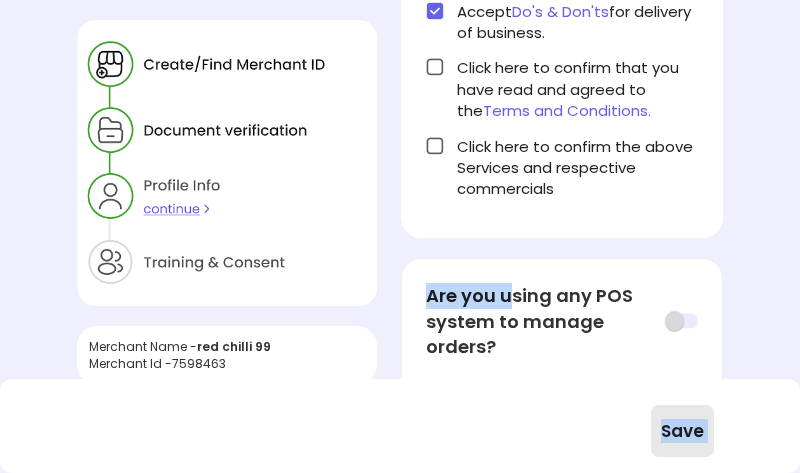click at bounding box center (435, 67) 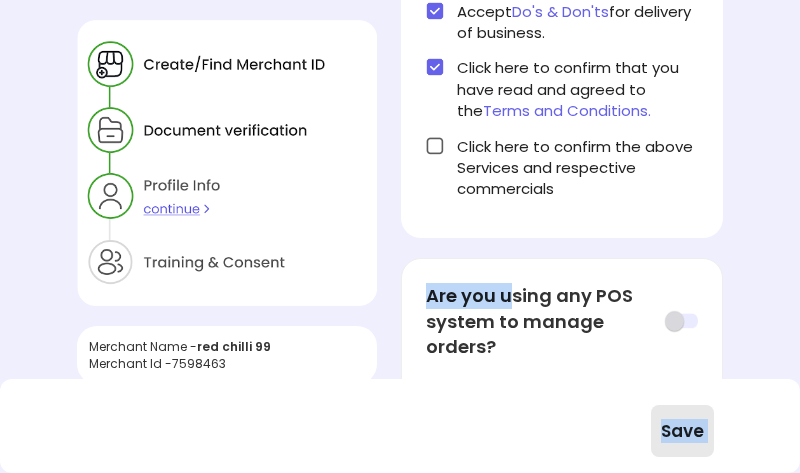 click at bounding box center (435, 146) 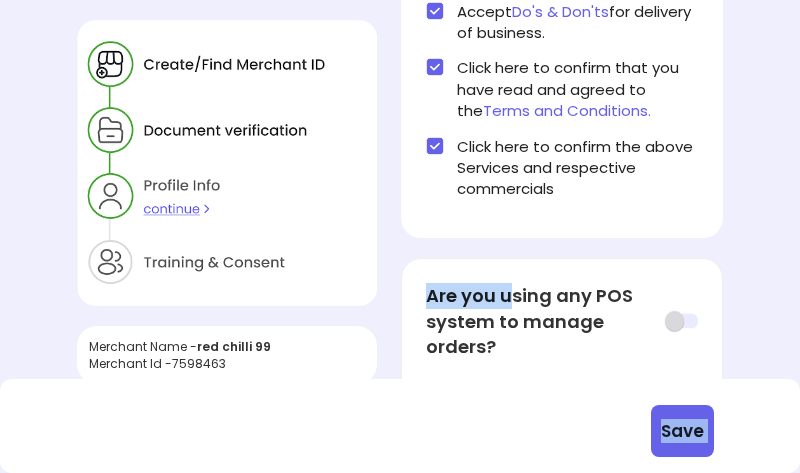 click on "Save" at bounding box center [682, 431] 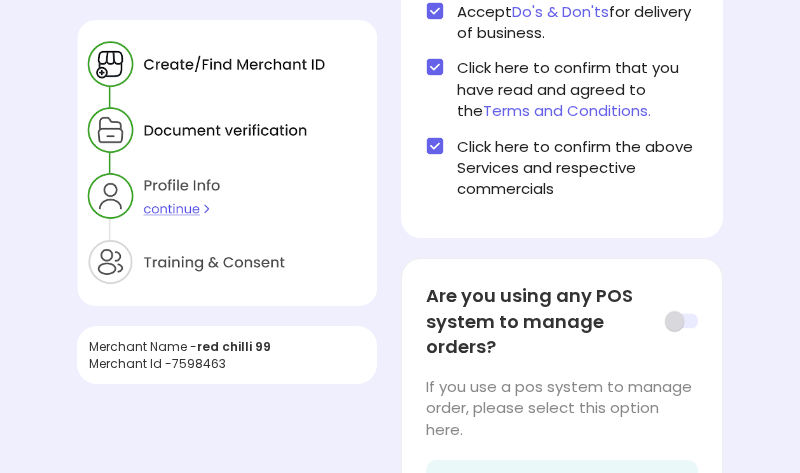 click on "Merchant Name -  red chilli 99 Merchant Id -  7598463   Profile Info Store Visit Vouchers Commision  5 % Additional Discount (PC charges)  1.93% Customer Promotion  10 % Sponsored Discount    60% upto ₹120 MagicPay Commision  5 % Additional Discount (PC charges)  1.93% Customer Promotion  10 % Sponsored Discount     60% upto ₹120 Home Delivery Base Commision  15 % + GST Fulfillment Commission ₹14 per km Combined total HD commission cannot exceed 30% of commisnable value Customer Promotion  20 % Payment Collection Charges  1.93% Sponsored Discount     85% upto ₹120 Accept  Do's & Don'ts  for delivery of business. Click here to confirm that you have read and agreed to the  Terms and Conditions. Click here to confirm the above Services and respective commercials Are you using any POS system to manage orders? If you use a pos system to manage order, please select this option here. NOTE: Orders will be notified on magicpin web and app for restaurant partners. Set Auto Toggle preferences Confirm" at bounding box center [400, 88] 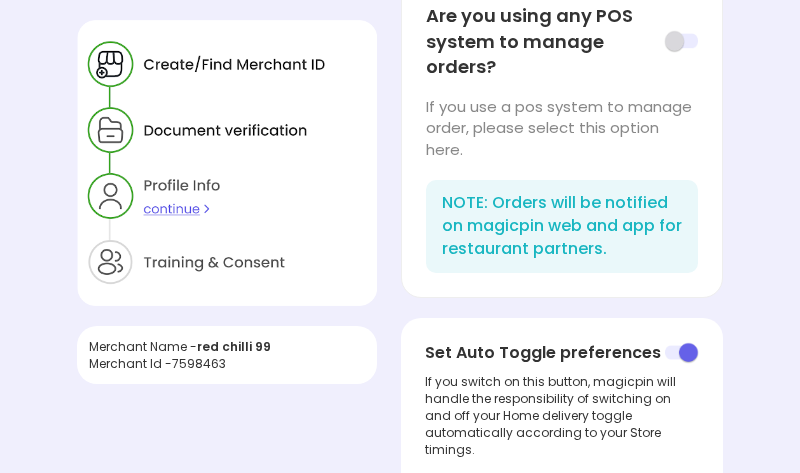 scroll, scrollTop: 1040, scrollLeft: 0, axis: vertical 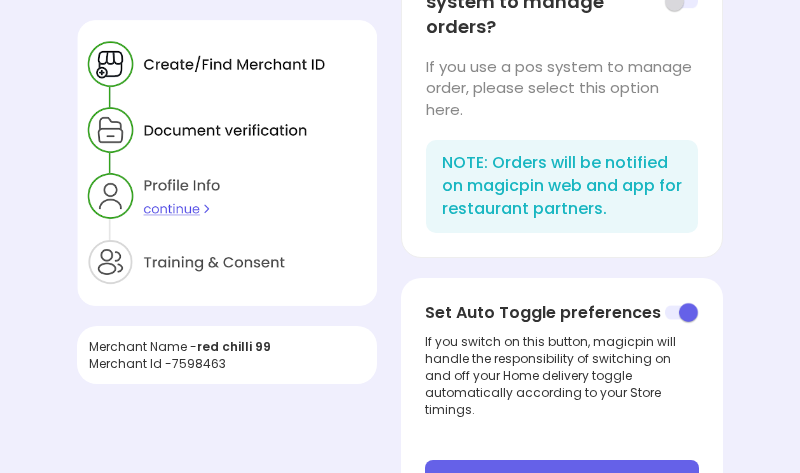 click on "Confirm" at bounding box center [562, 486] 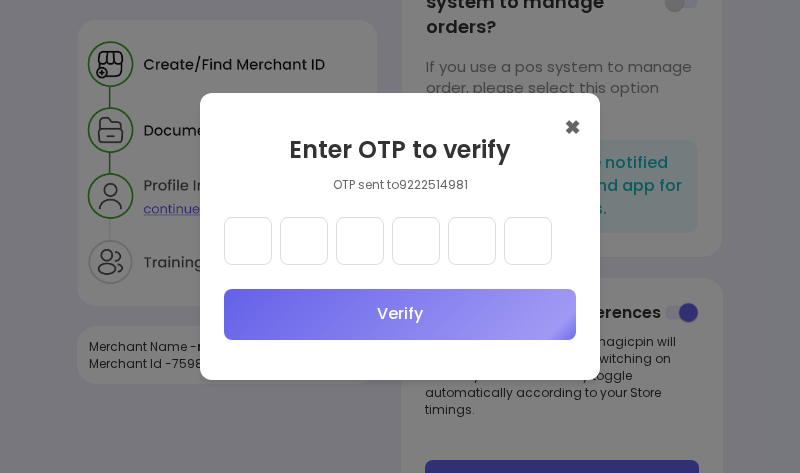 click at bounding box center [248, 241] 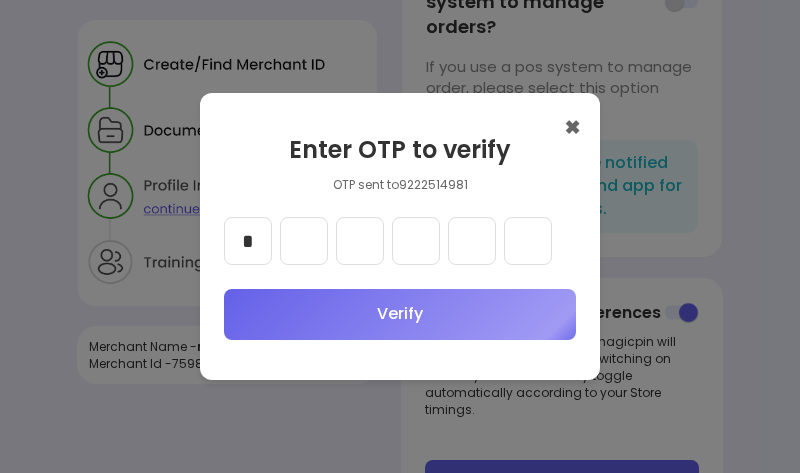 type on "*" 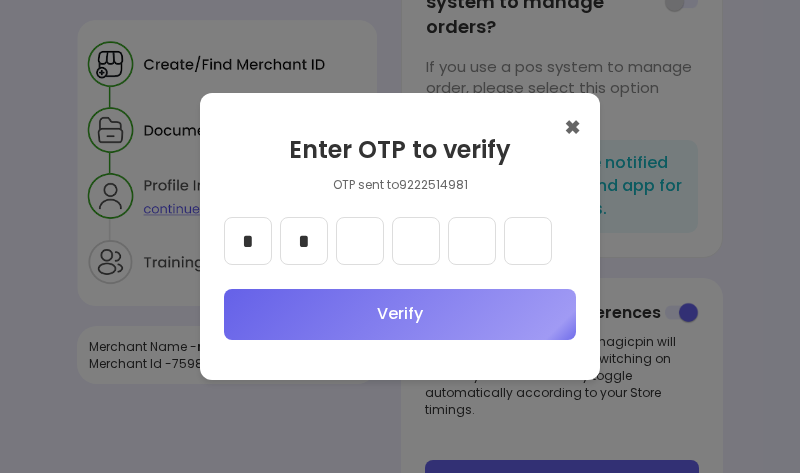 type on "*" 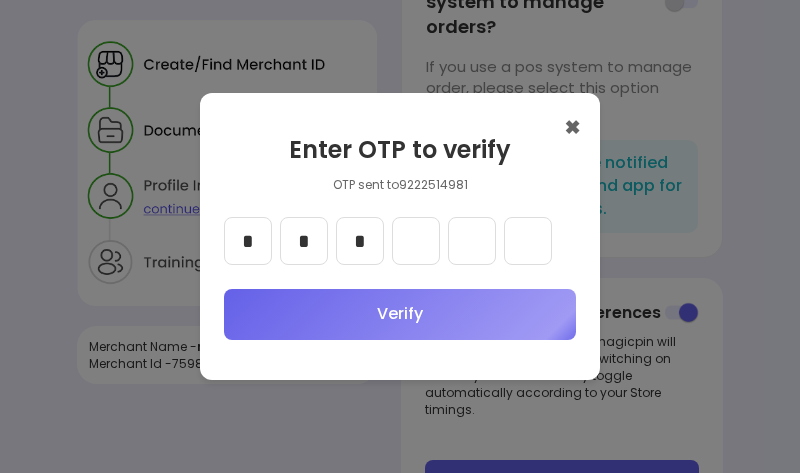 type on "*" 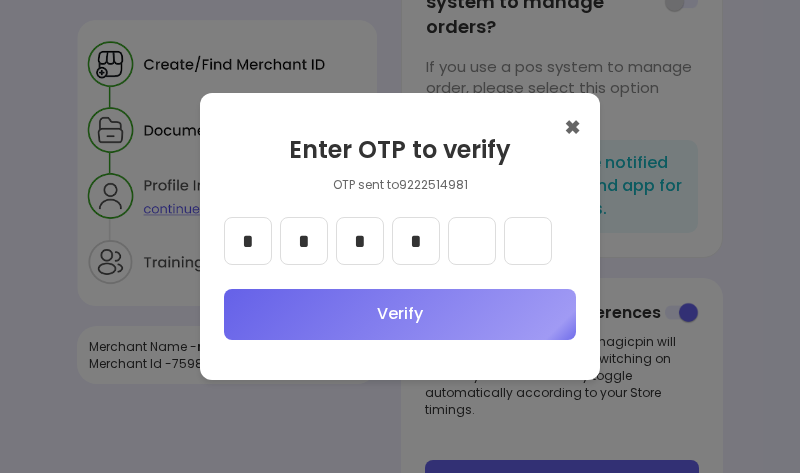 type on "*" 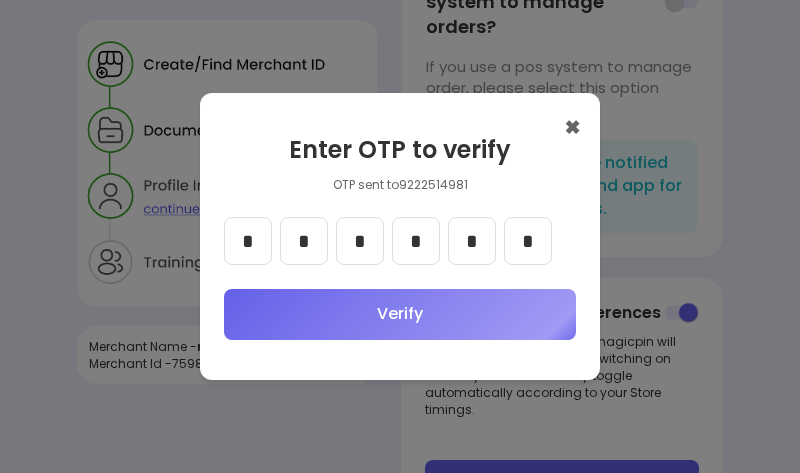 type on "*" 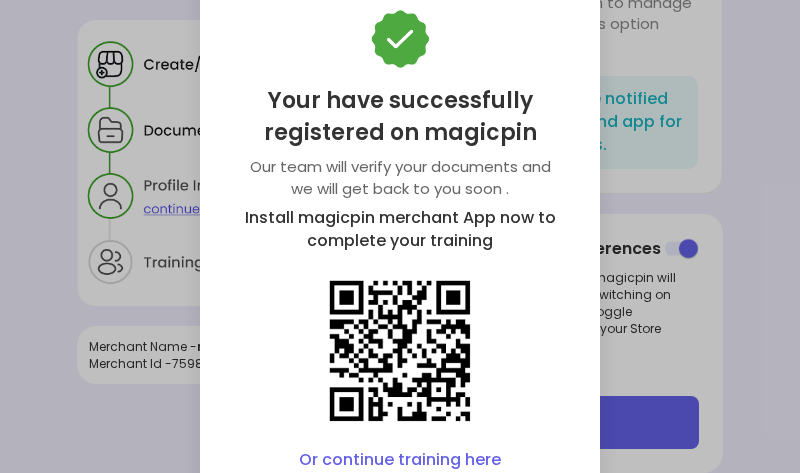 scroll, scrollTop: 1105, scrollLeft: 0, axis: vertical 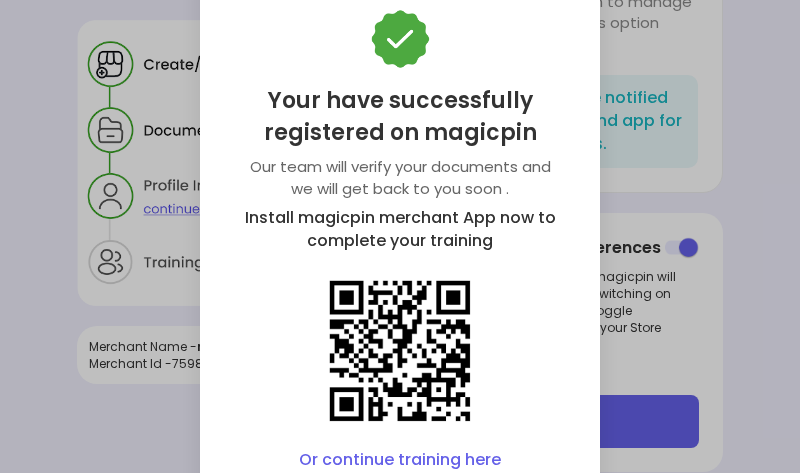 click on "× Your have successfully registered on magicpin Our team will verify your documents and we will get back to you soon . Install magicpin merchant App now to complete your training Or continue training here" at bounding box center (400, 236) 